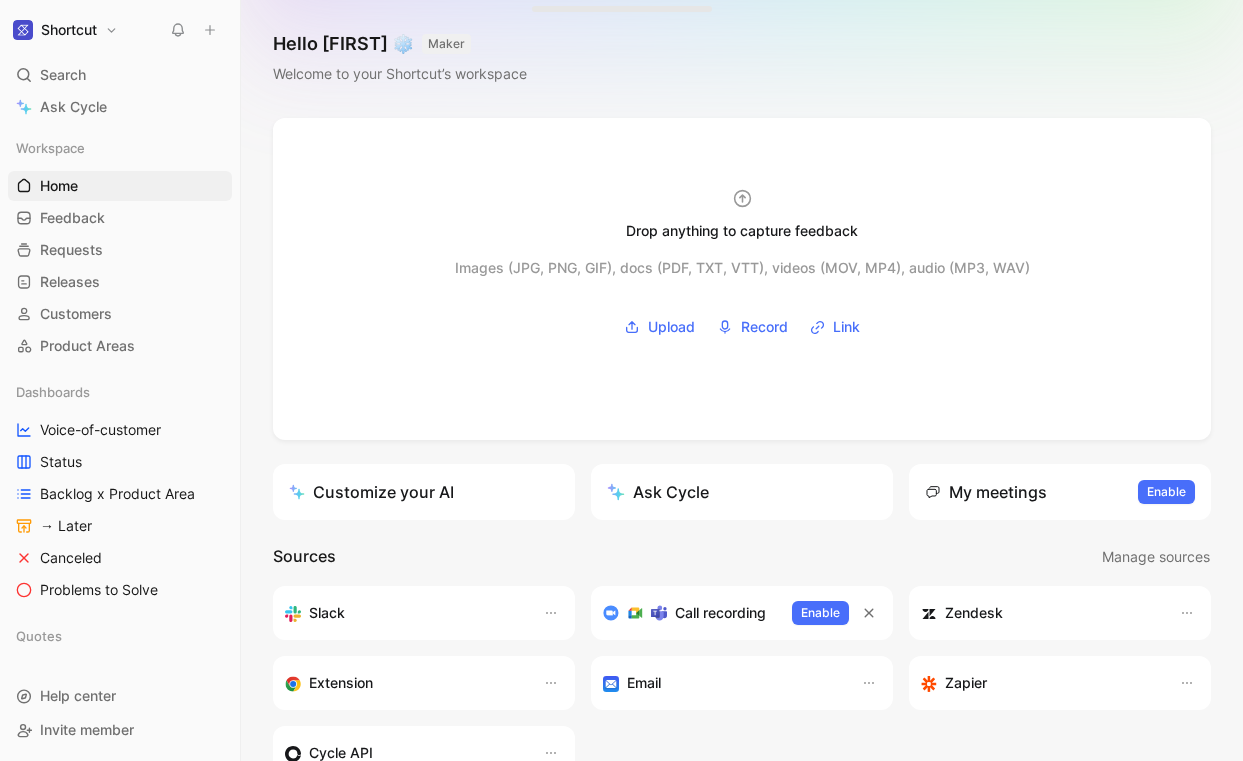 scroll, scrollTop: 0, scrollLeft: 0, axis: both 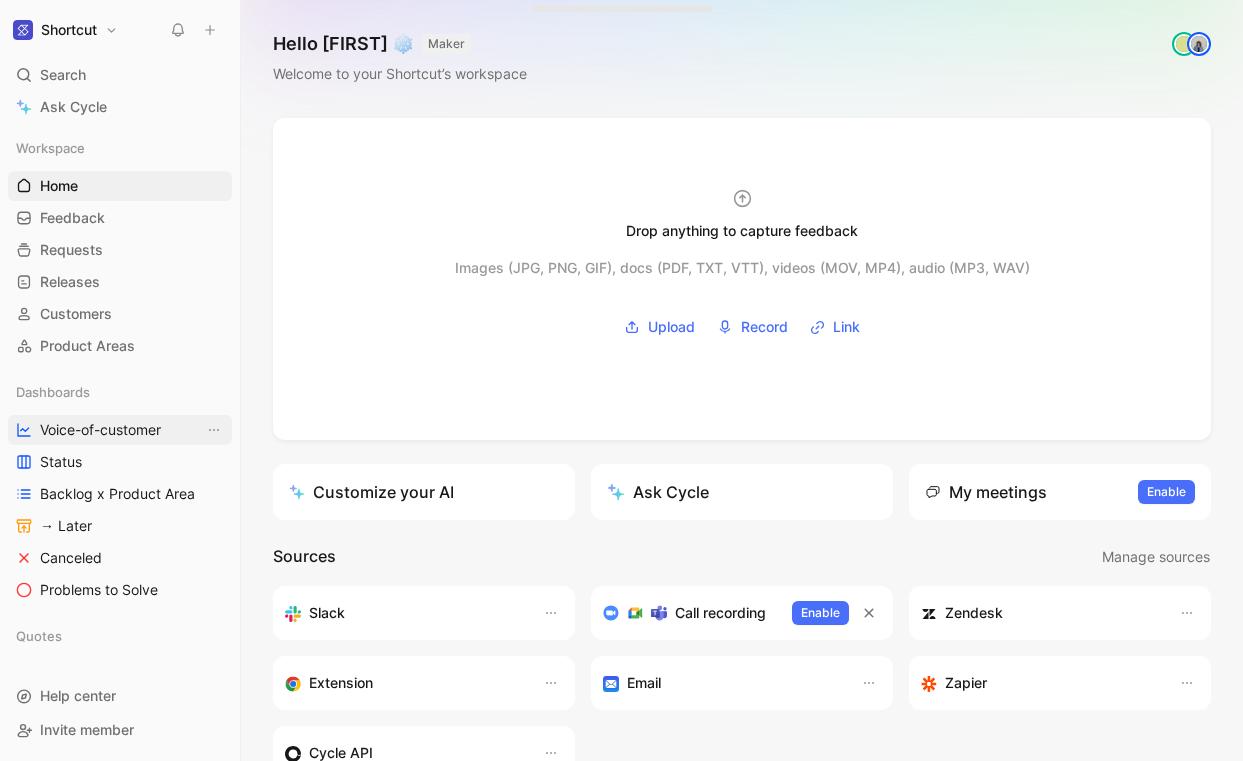 click on "Voice-of-customer" at bounding box center [120, 430] 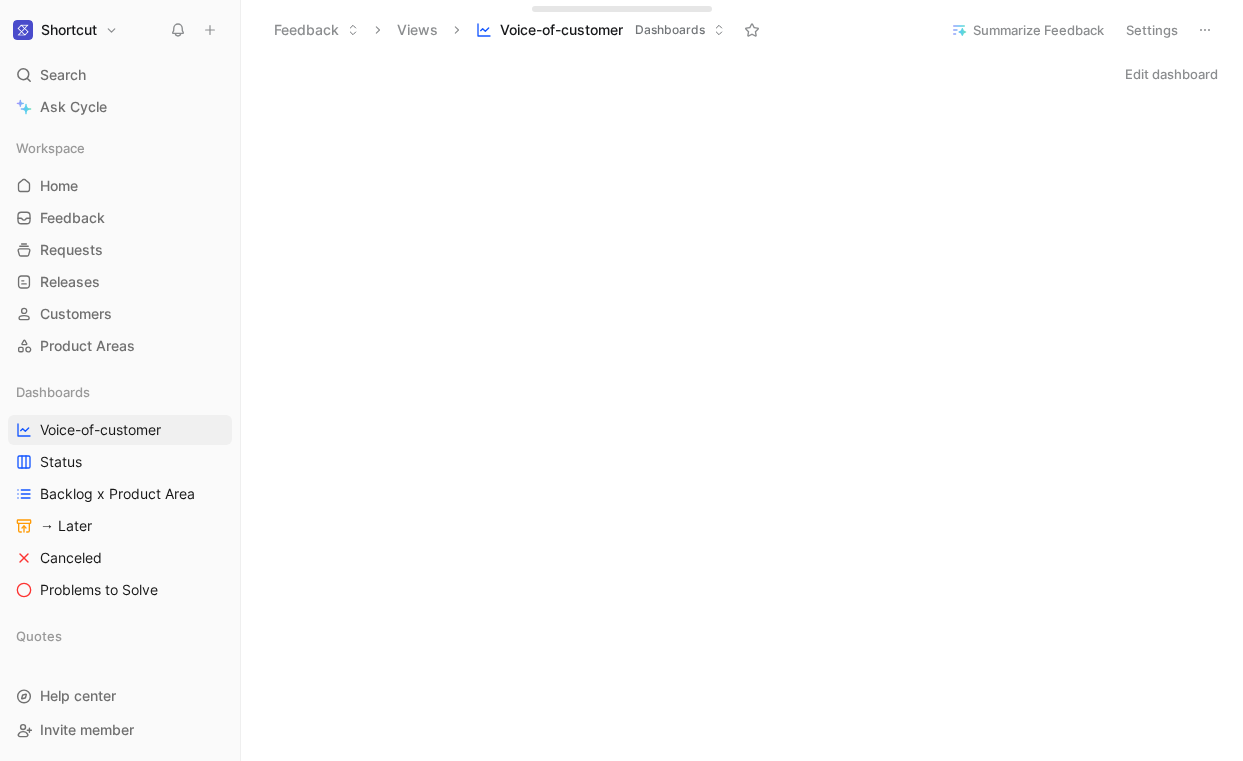 click on "Views" at bounding box center [417, 30] 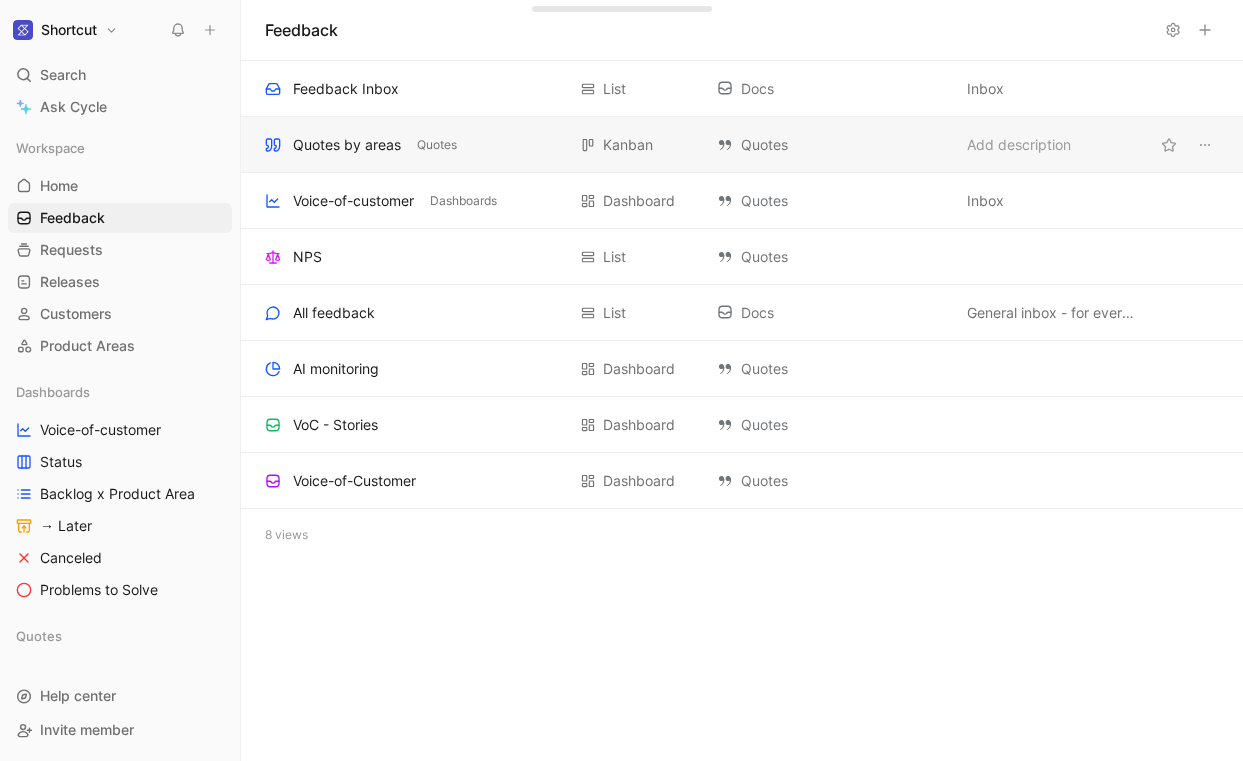 click on "Quotes by areas" at bounding box center [347, 145] 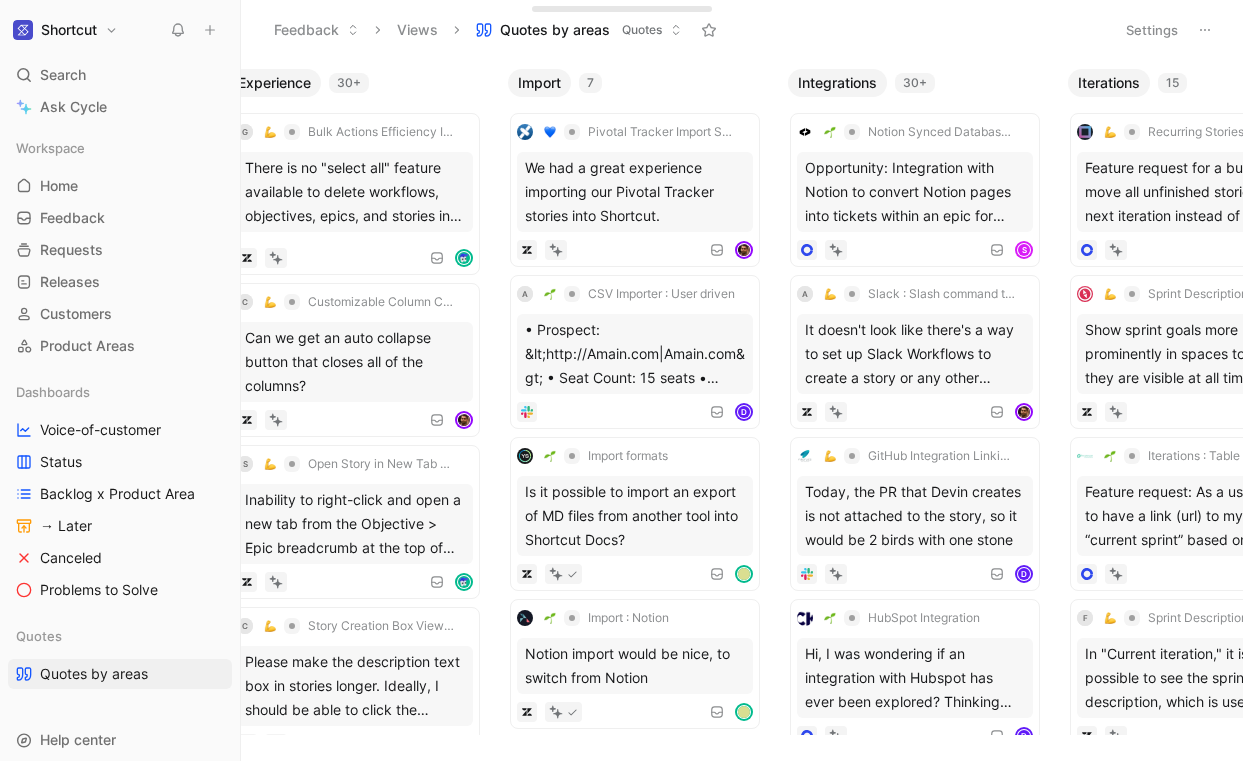 scroll, scrollTop: 0, scrollLeft: 2204, axis: horizontal 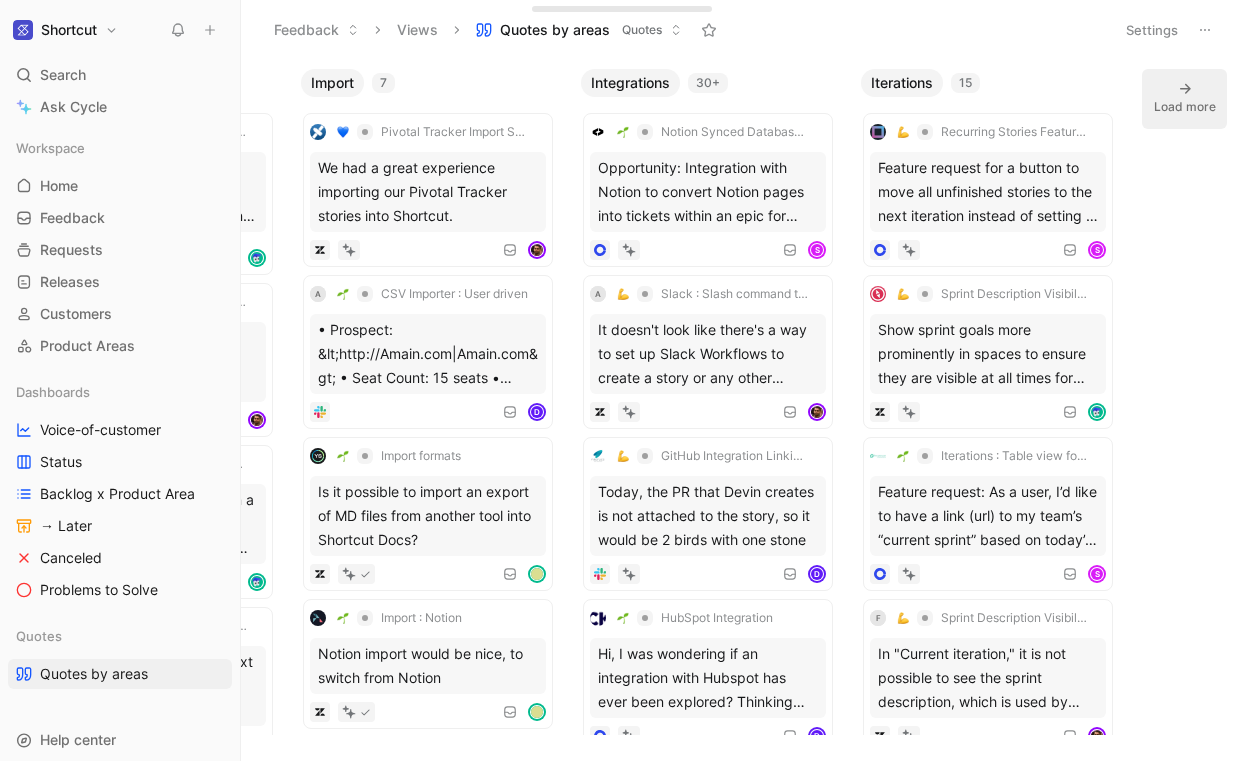 click 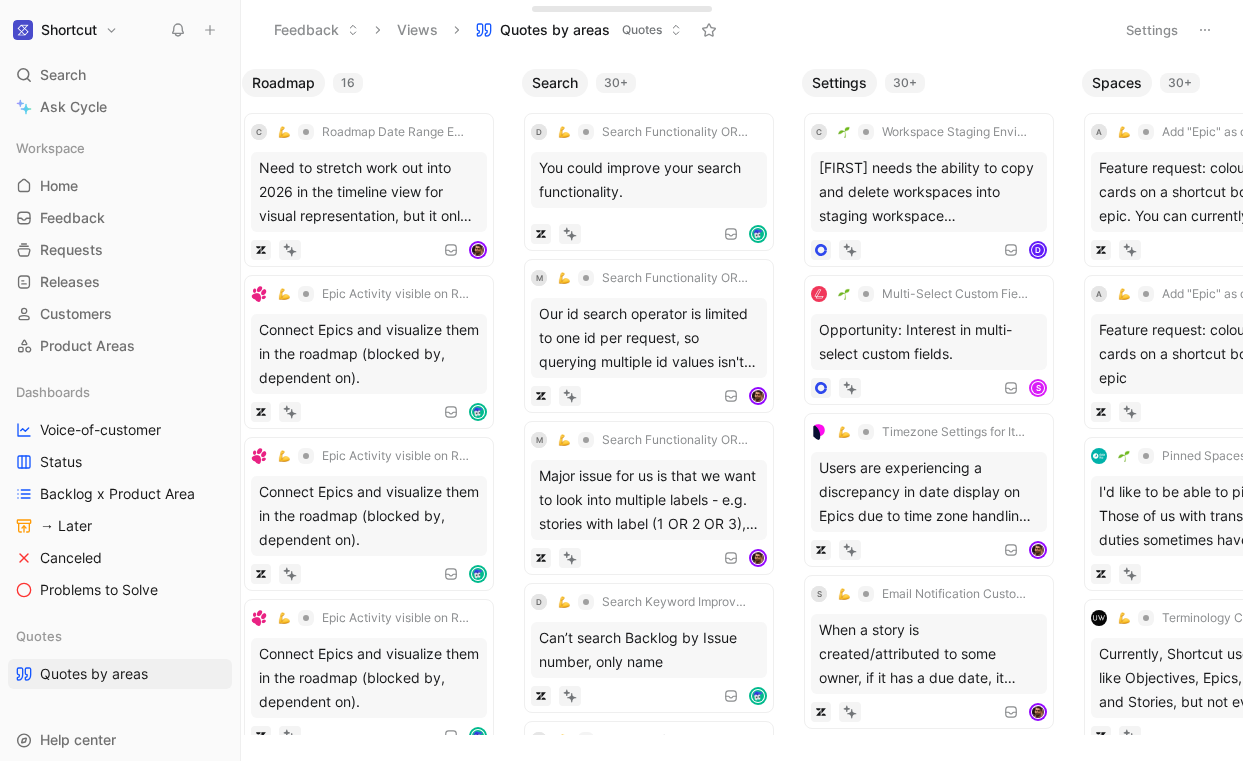 scroll, scrollTop: 0, scrollLeft: 5004, axis: horizontal 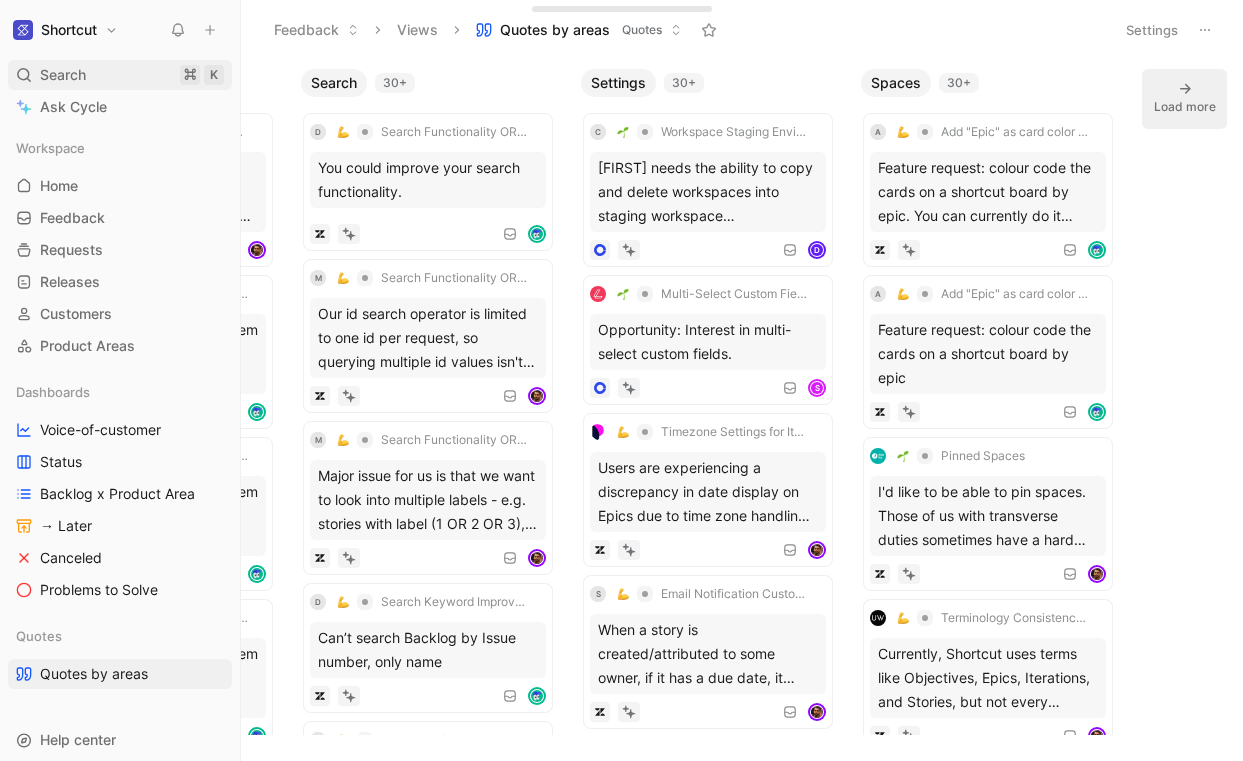 click on "Search" at bounding box center (63, 75) 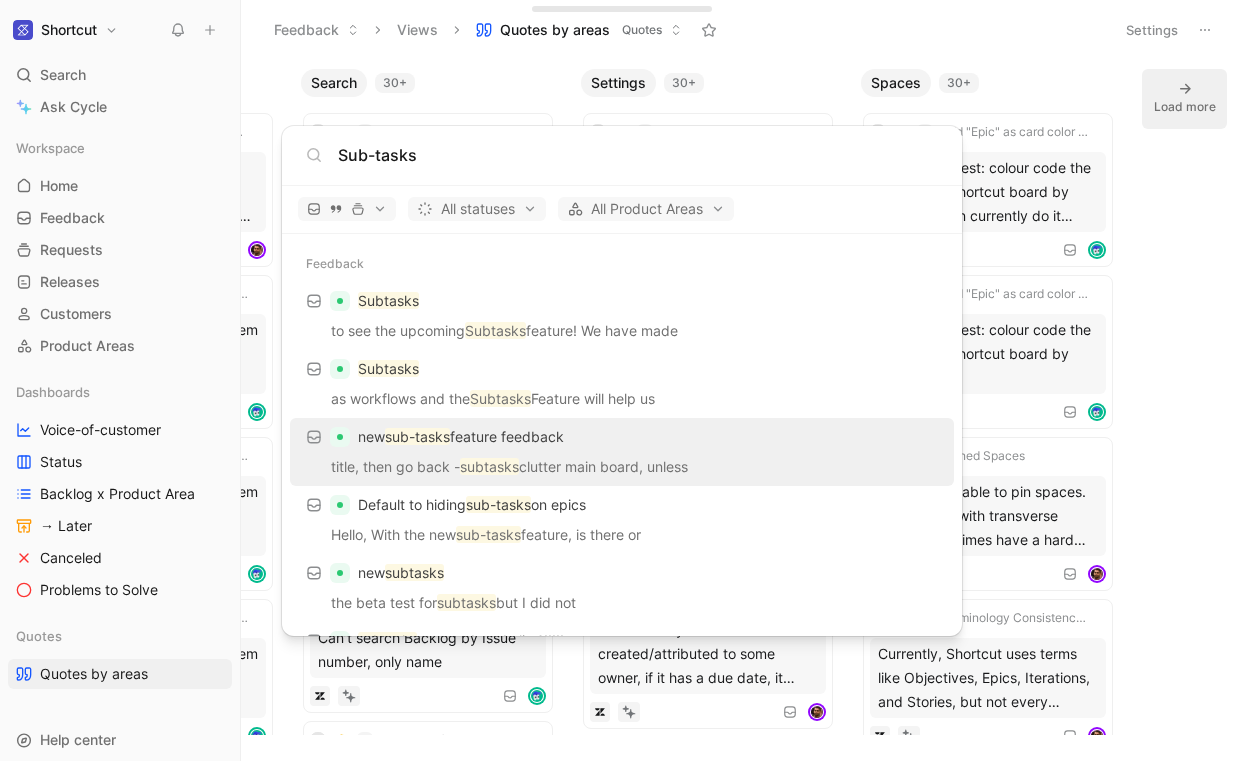 click on "Sub-tasks" at bounding box center (638, 155) 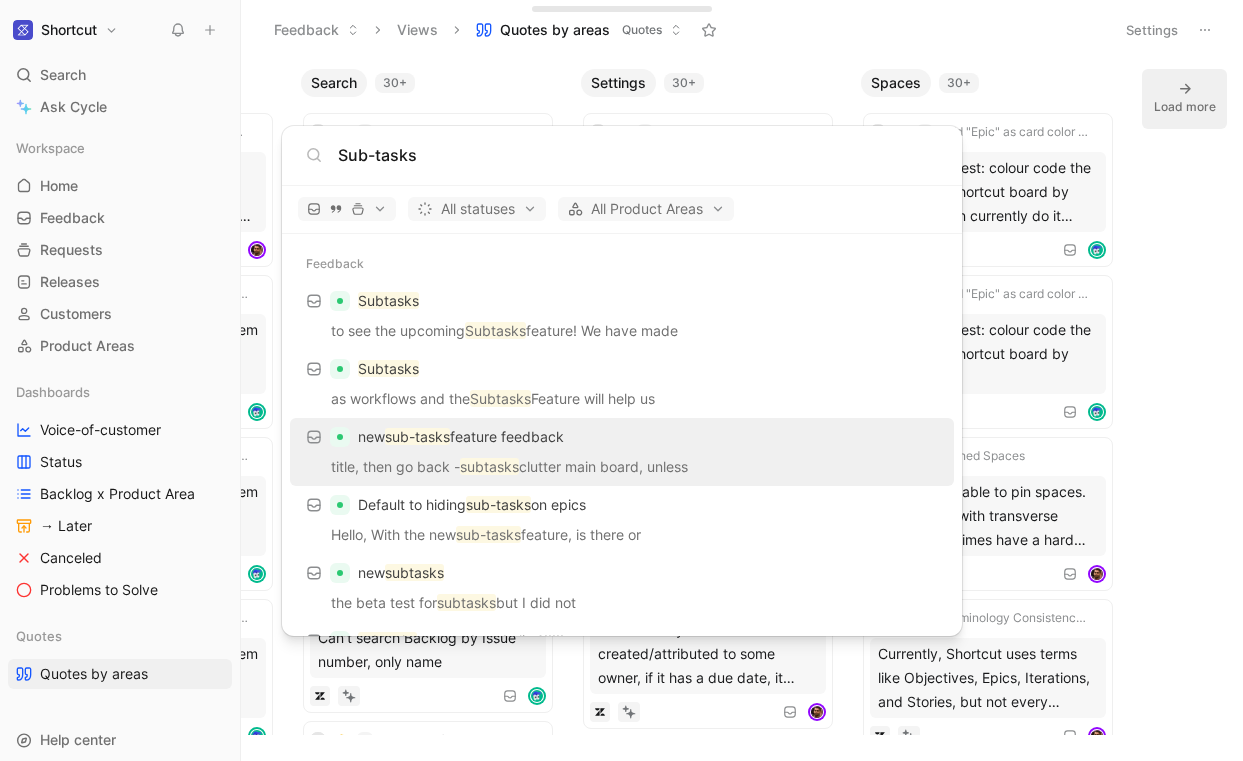 type on "Sub-tasks" 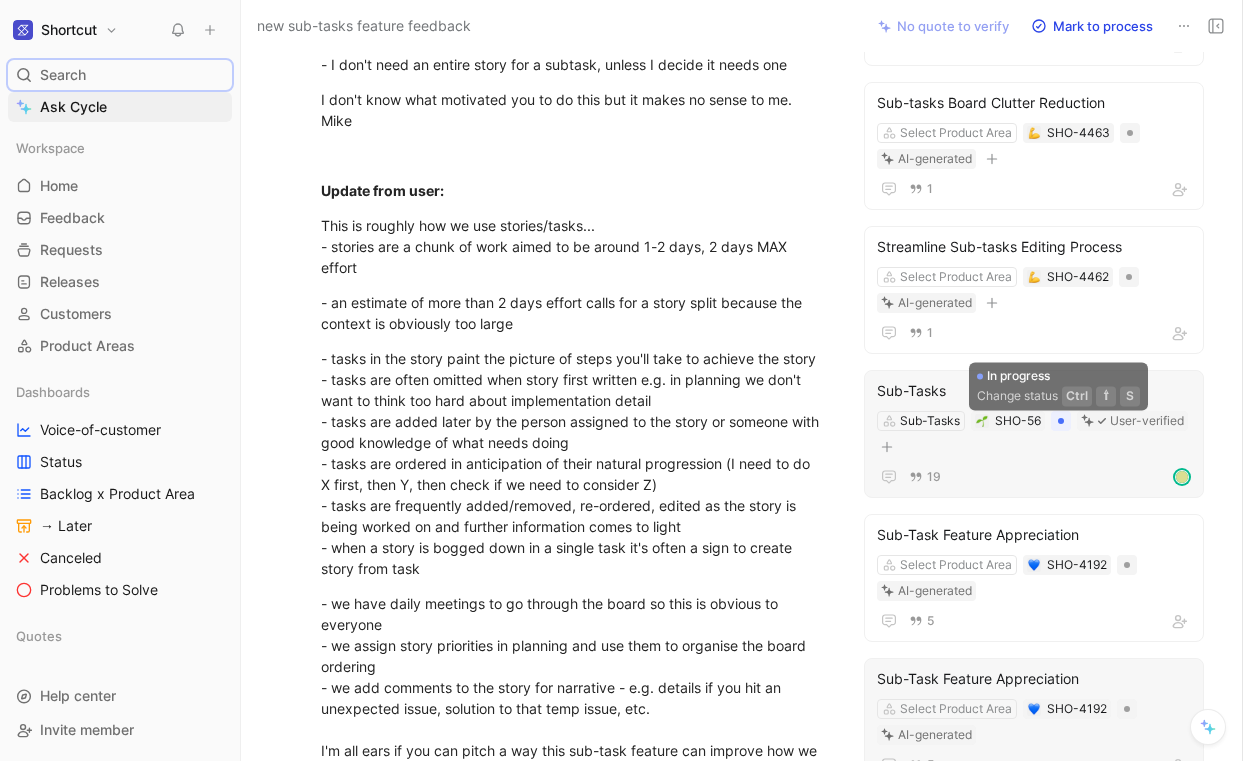 scroll, scrollTop: 375, scrollLeft: 0, axis: vertical 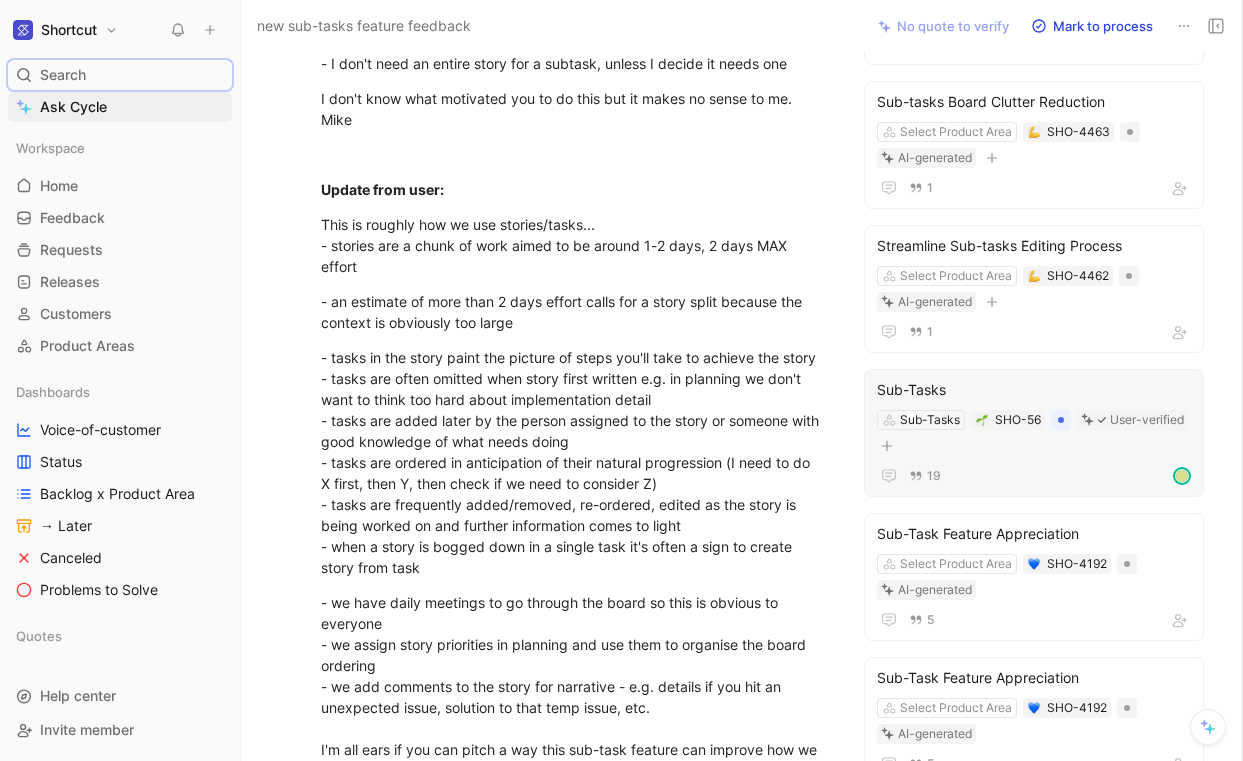 click on "19" at bounding box center [1034, 476] 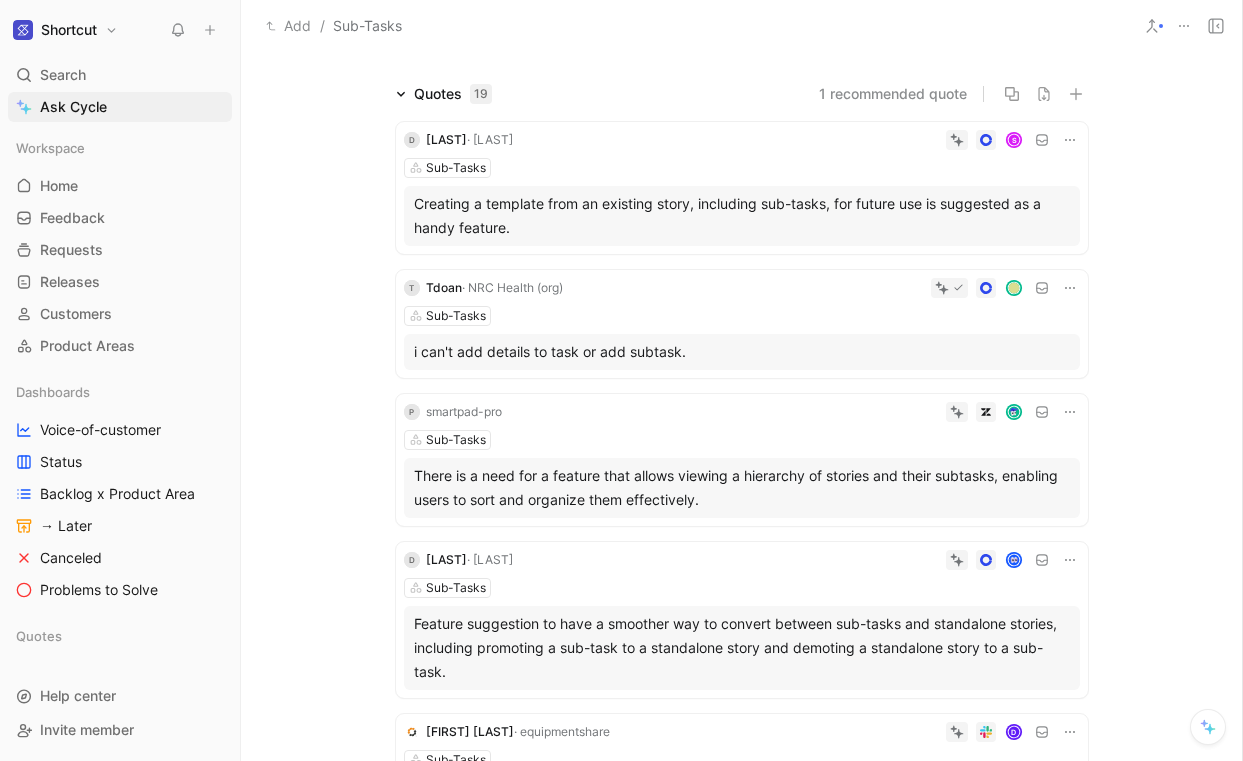 scroll, scrollTop: 0, scrollLeft: 0, axis: both 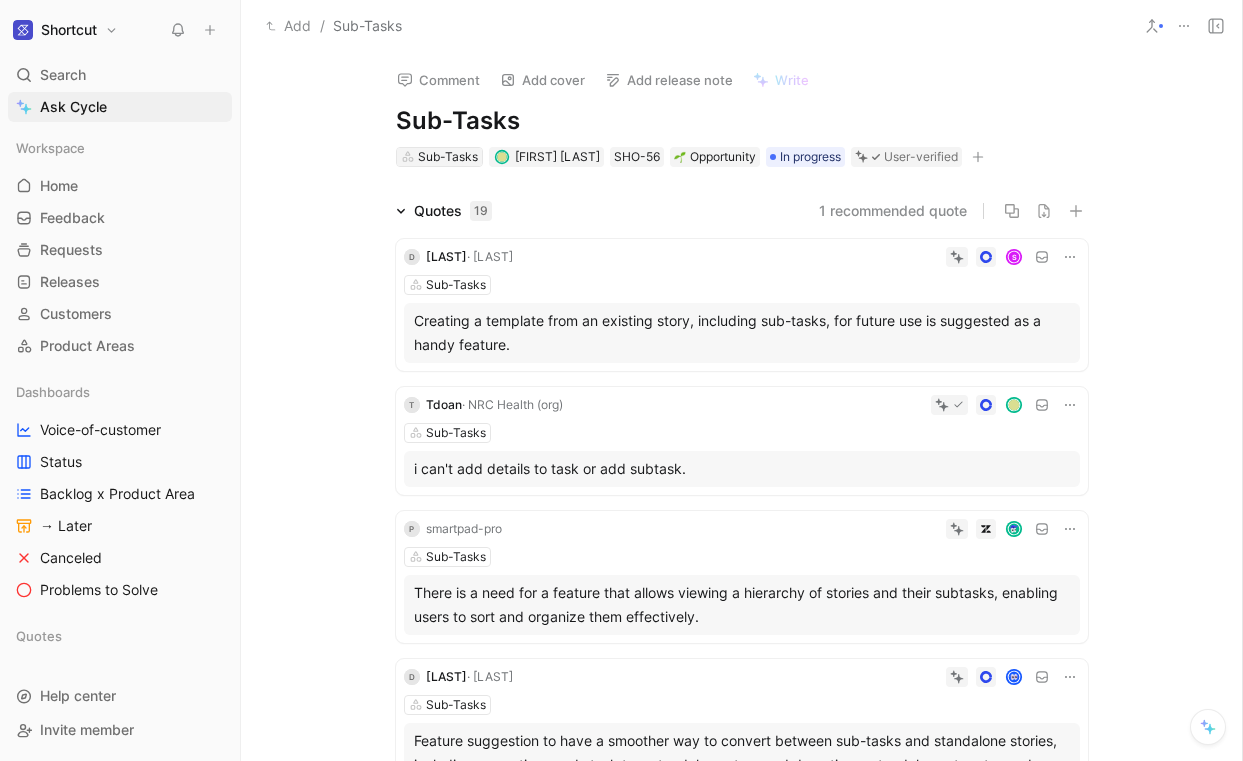 click on "Sub-Tasks" at bounding box center (448, 157) 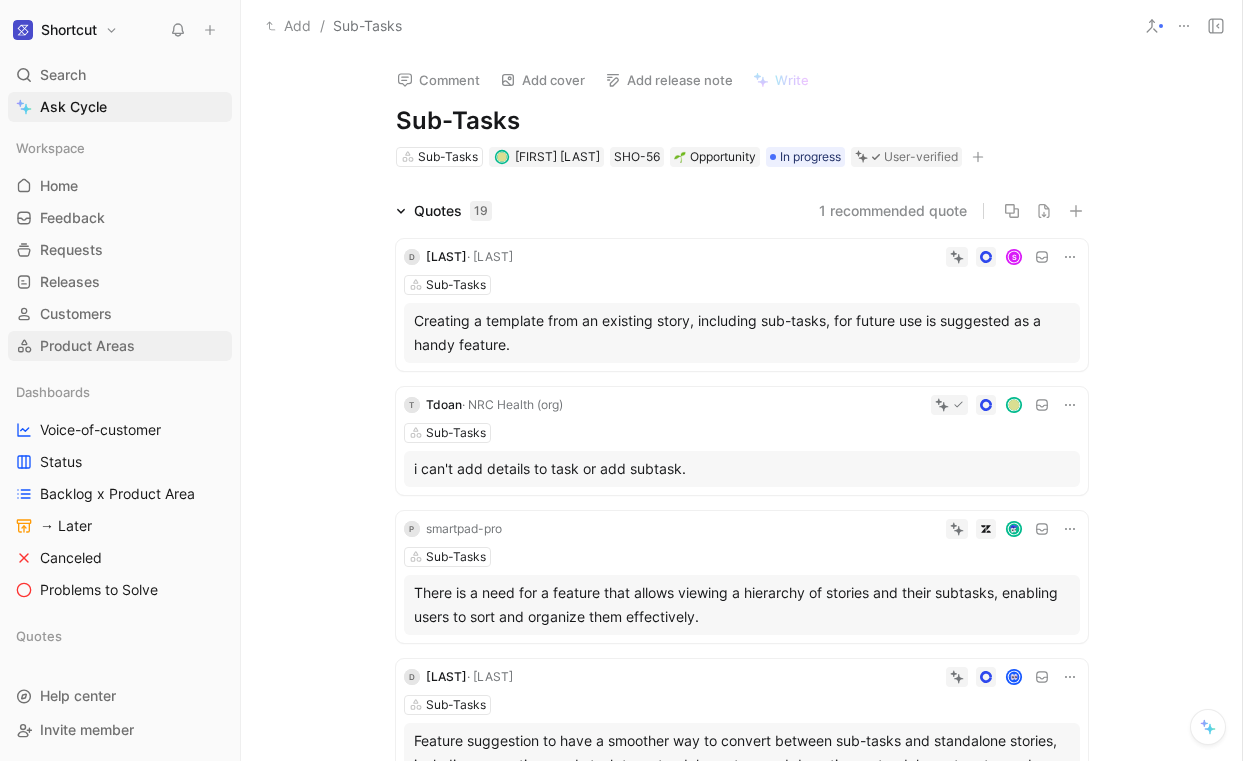 click on "Product Areas" at bounding box center (87, 346) 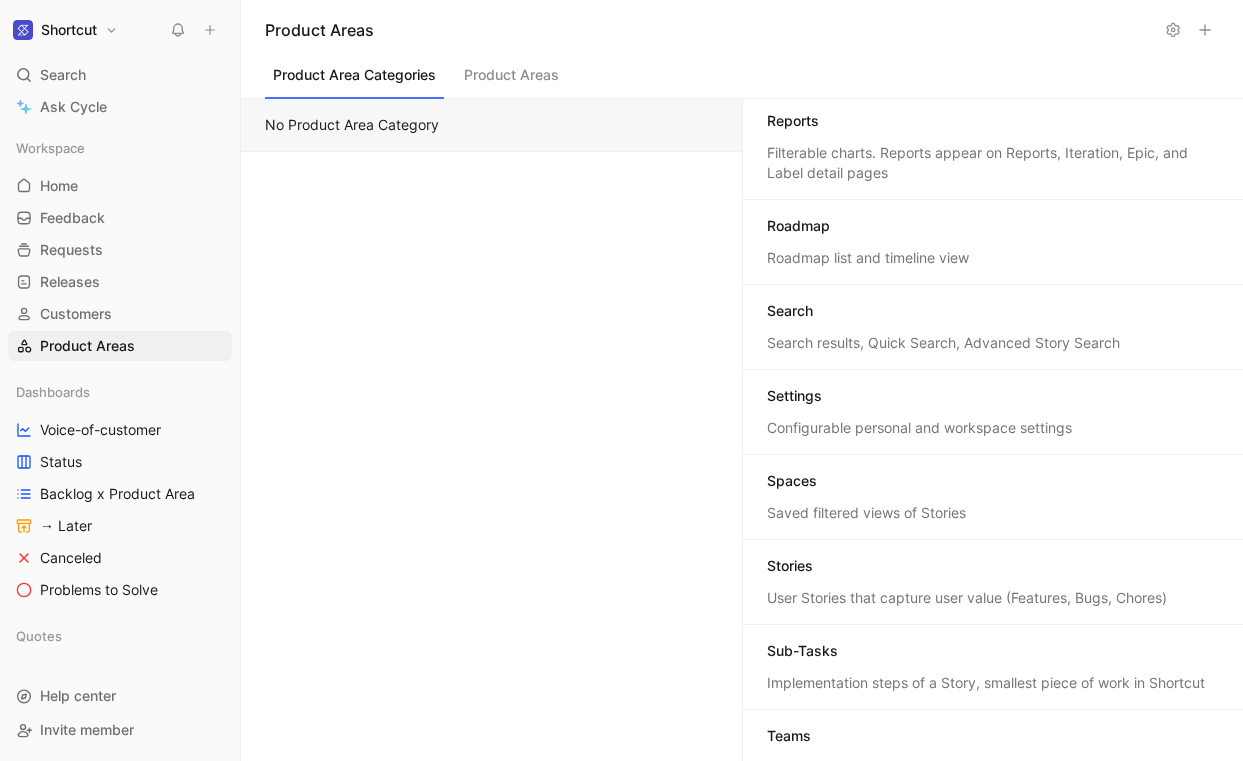 scroll, scrollTop: 1688, scrollLeft: 0, axis: vertical 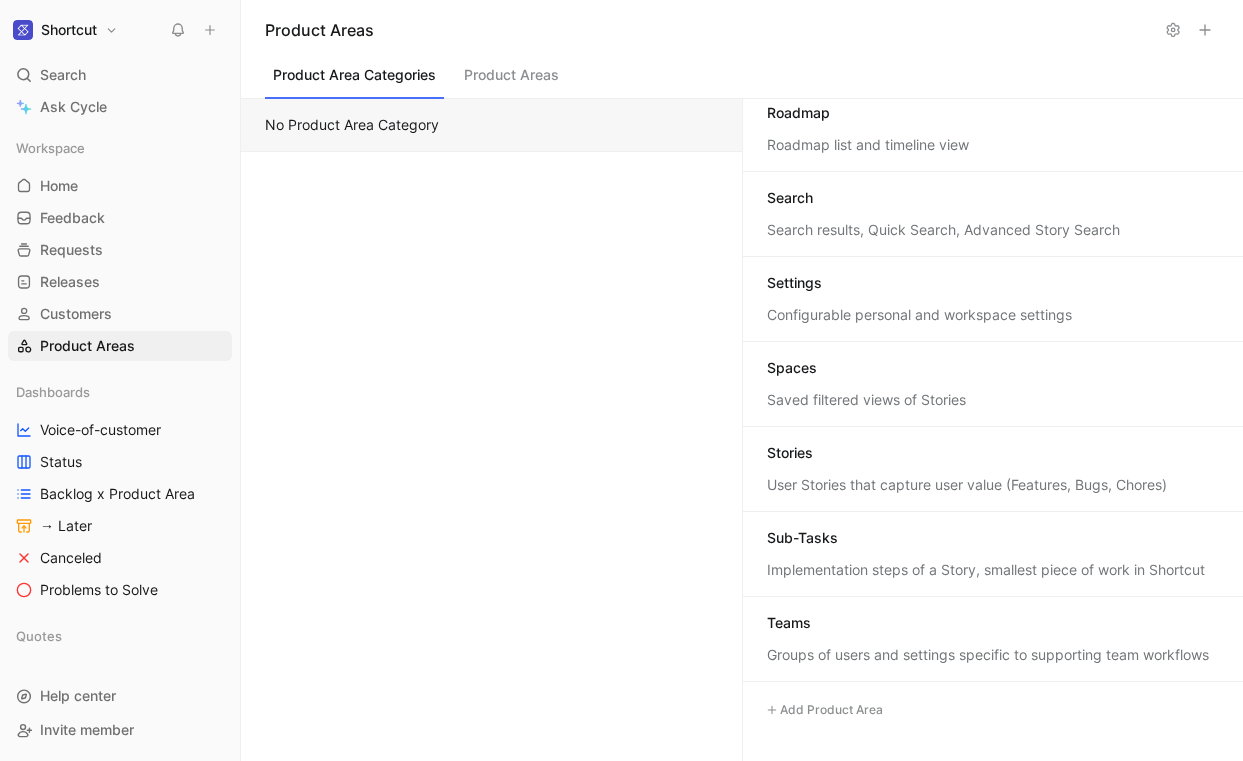 click on "Implementation steps of a Story, smallest piece of work in Shortcut" at bounding box center [993, 570] 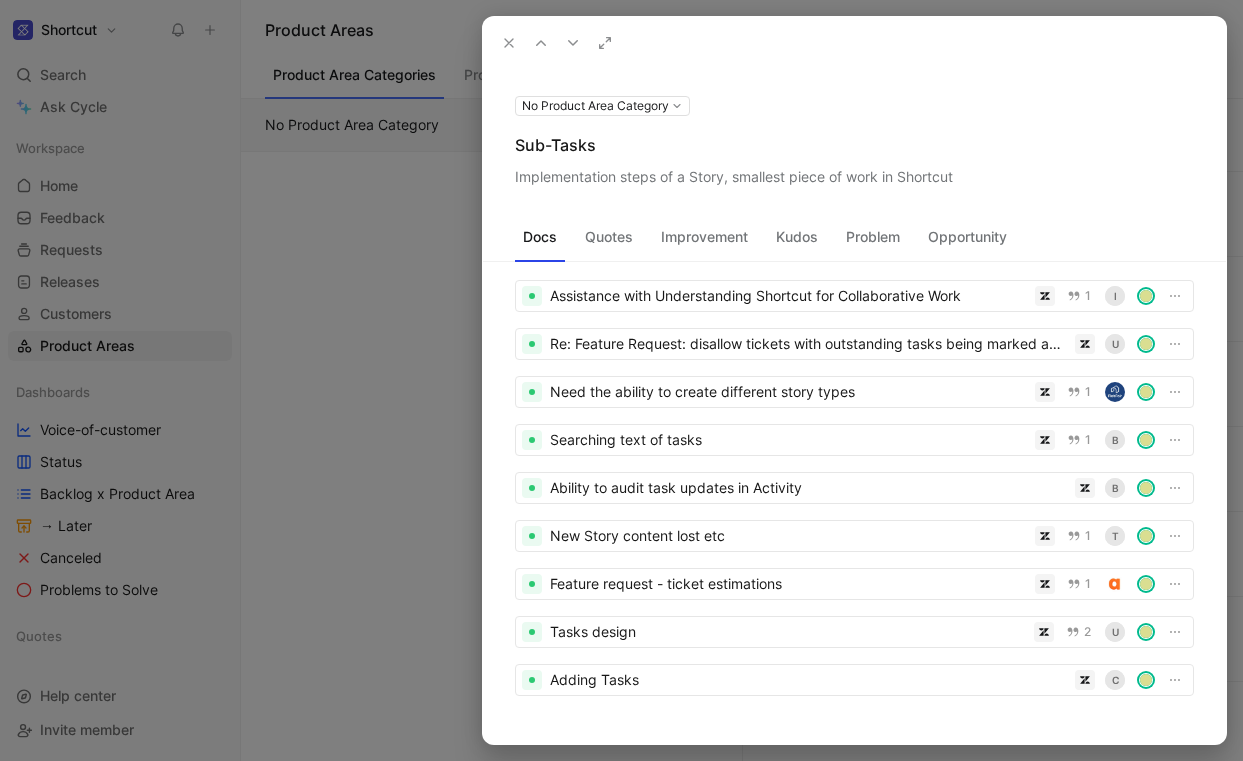 scroll, scrollTop: 2175, scrollLeft: 0, axis: vertical 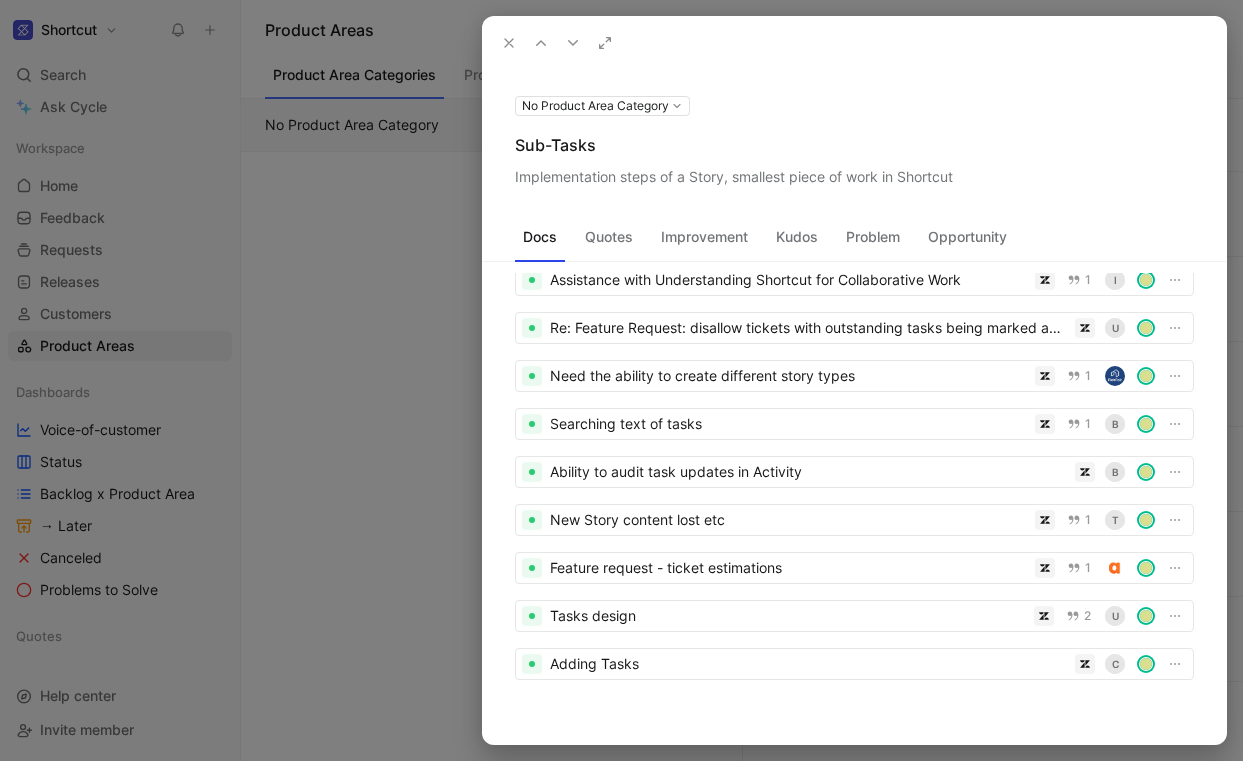 click on "Opportunity" at bounding box center (967, 237) 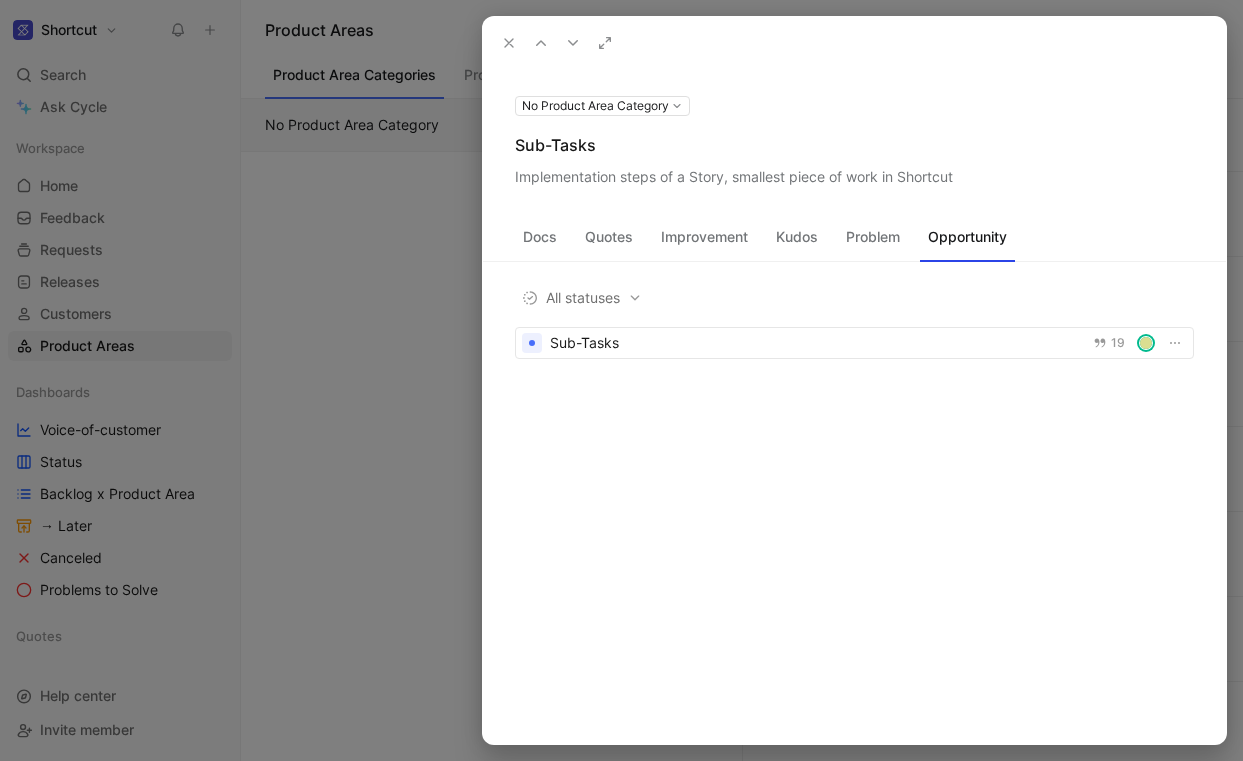 click on "Implementation steps of a Story, smallest piece of work in Shortcut" at bounding box center [854, 177] 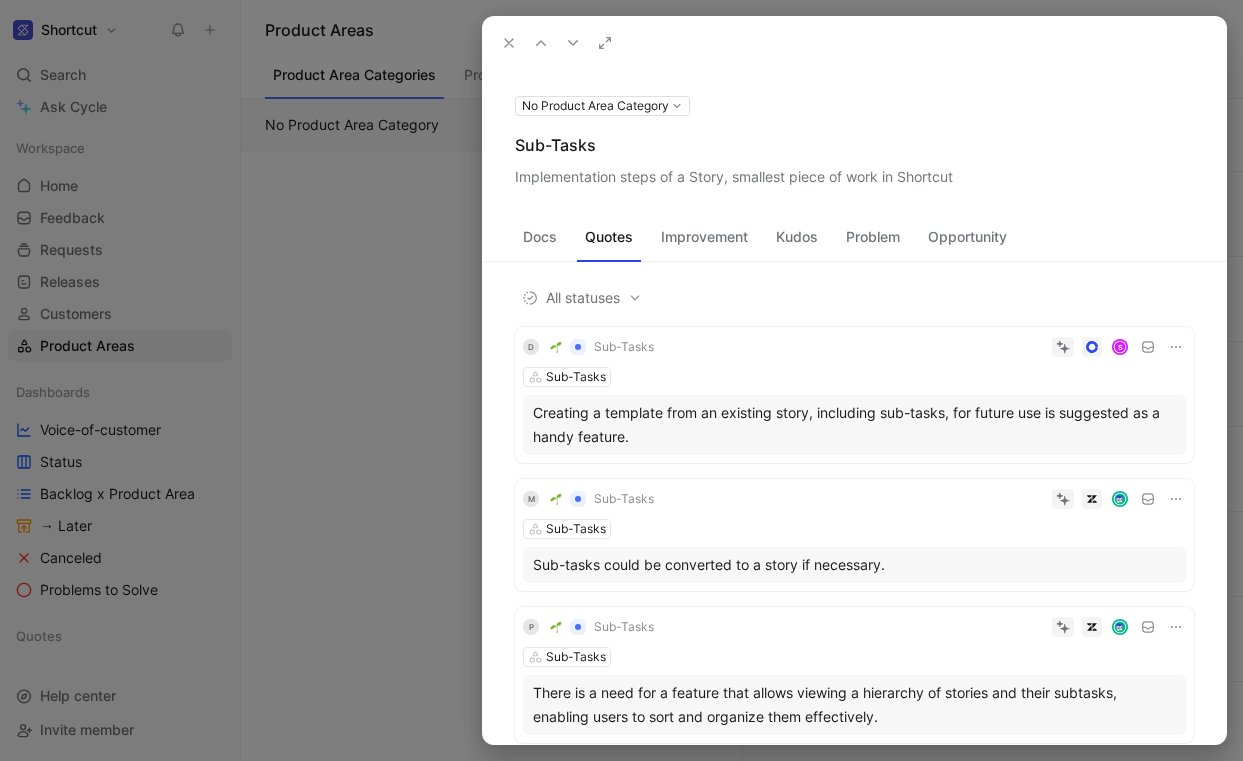 click on "Improvement" at bounding box center (704, 237) 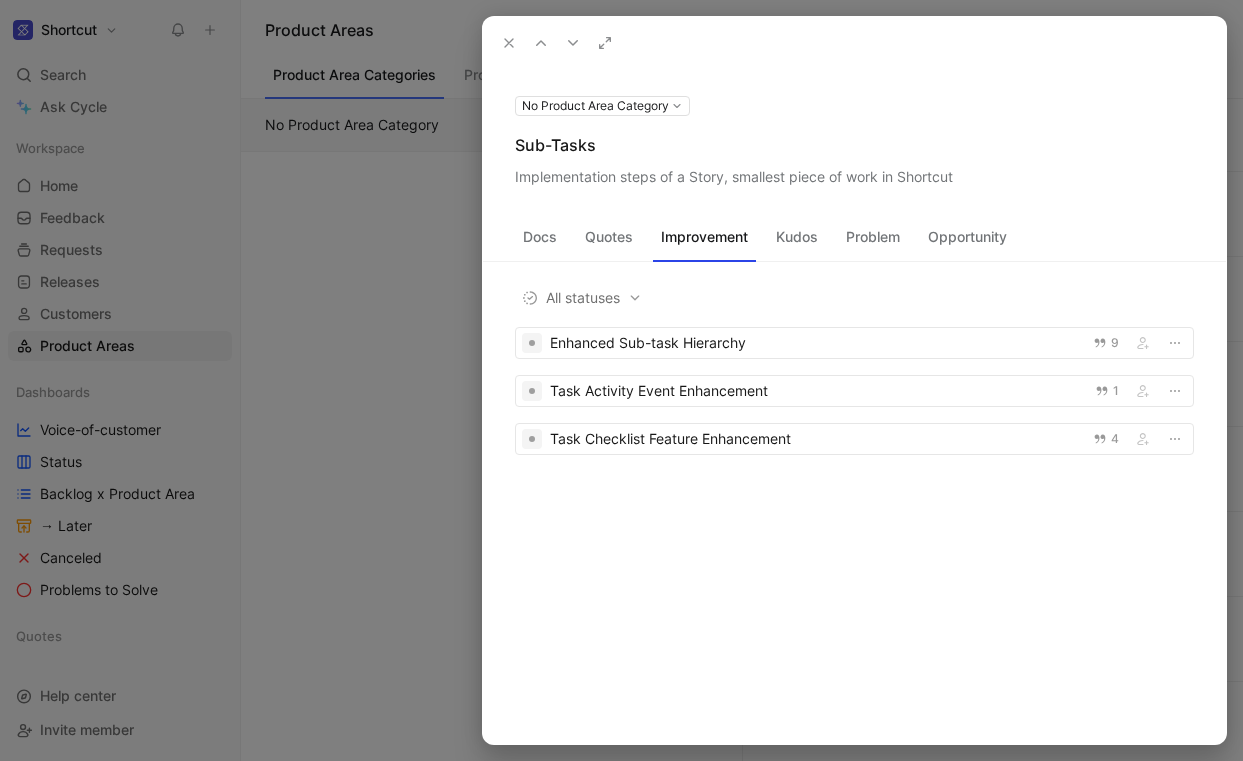 click on "Docs" at bounding box center [540, 237] 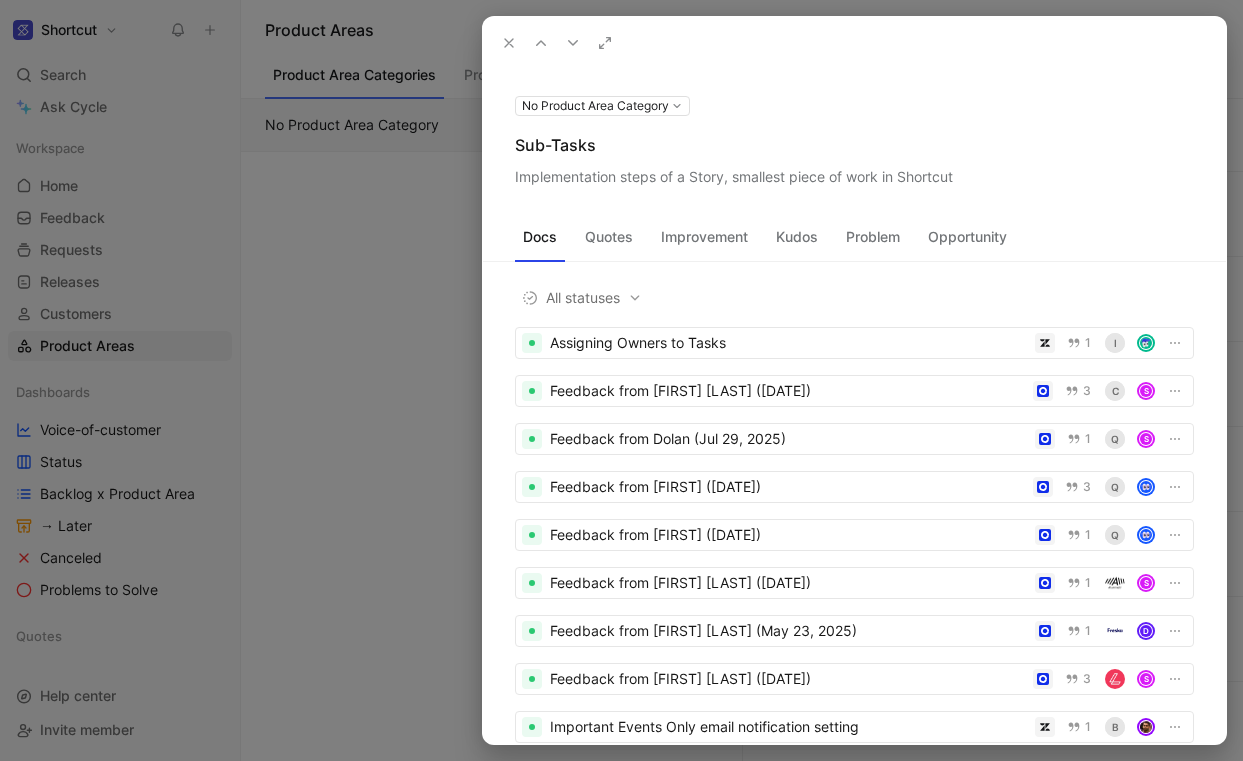 click on "Quotes" at bounding box center (609, 237) 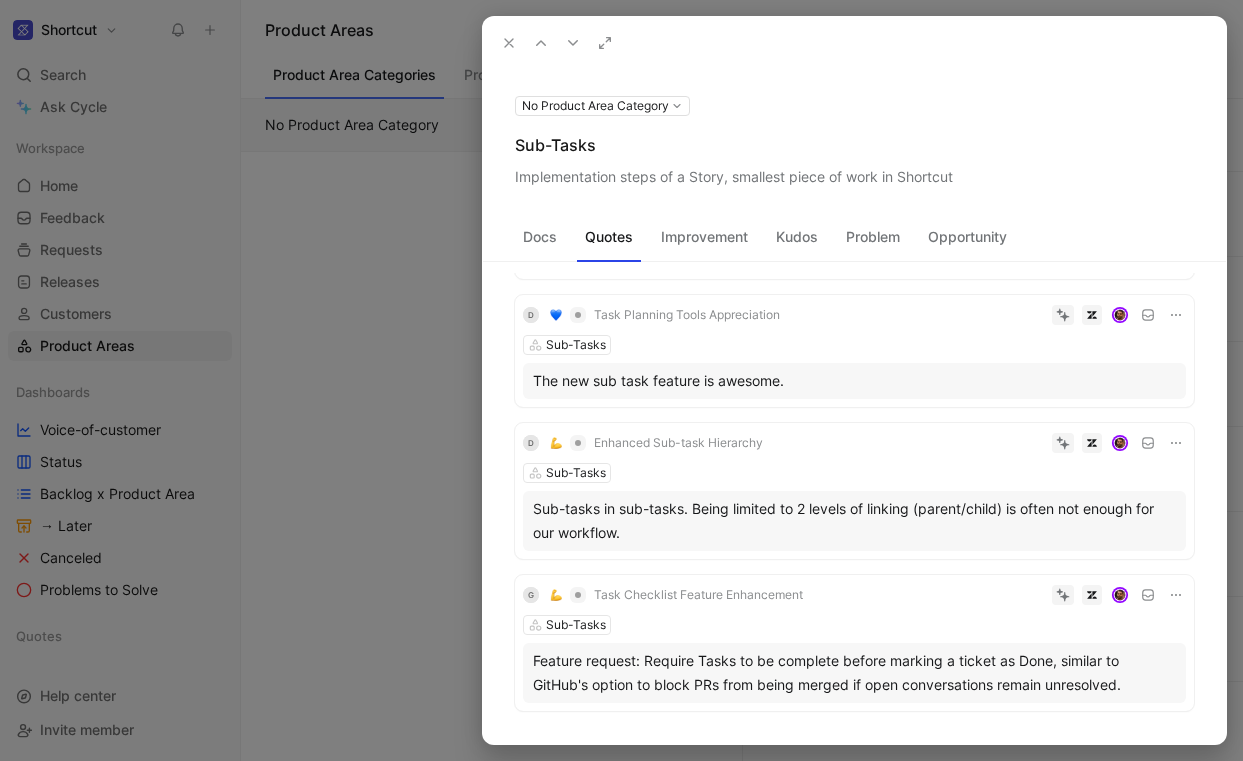 scroll, scrollTop: 2917, scrollLeft: 0, axis: vertical 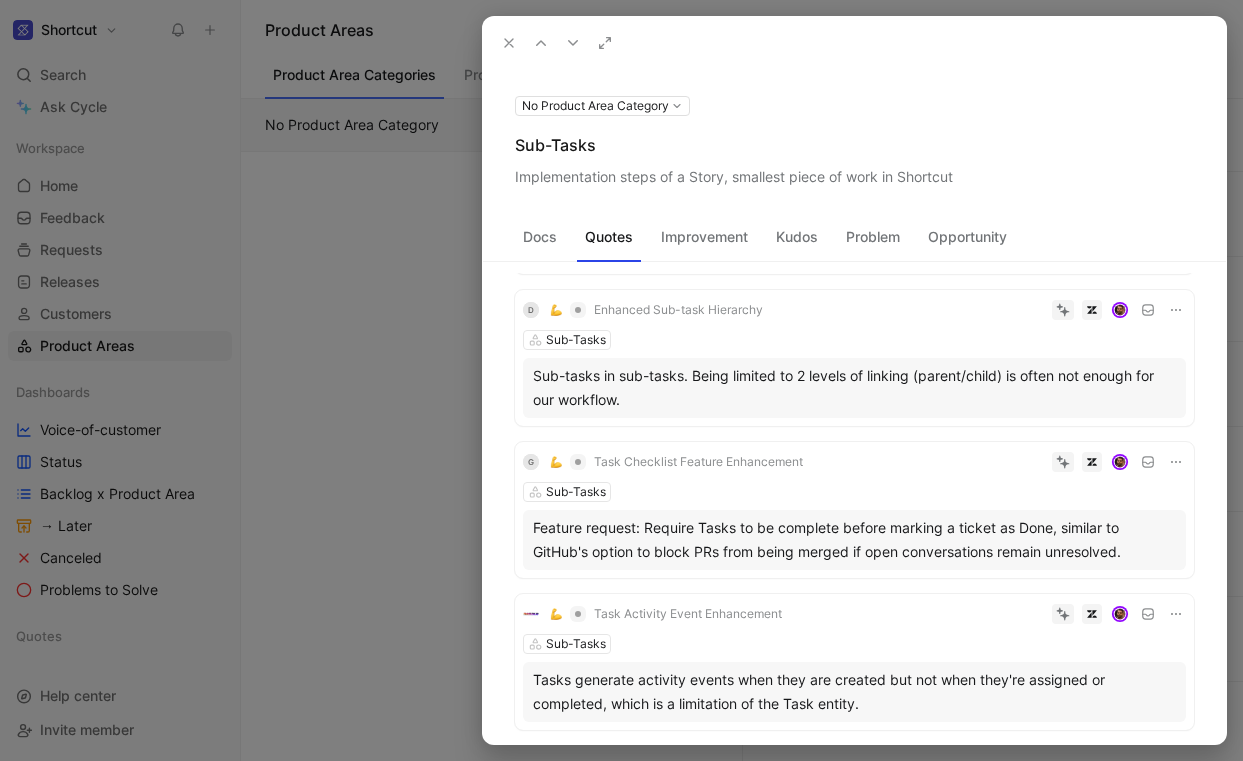 click 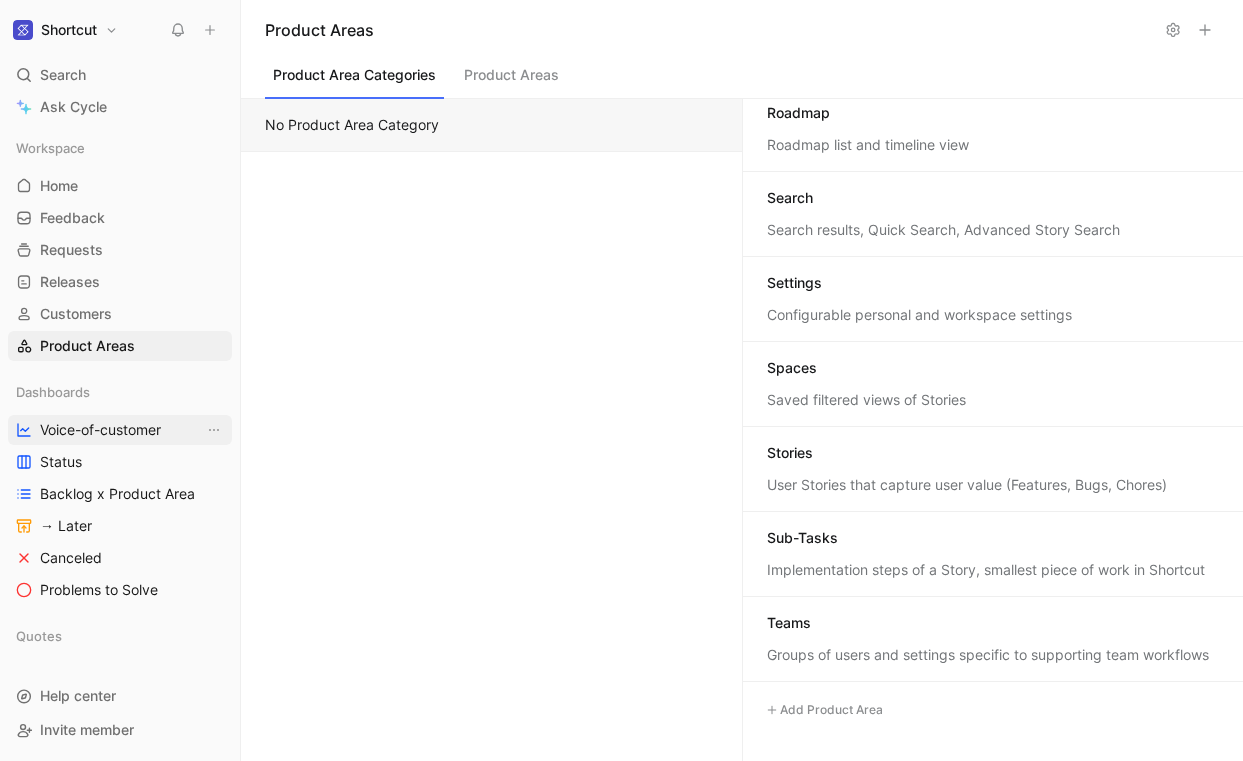 click on "Voice-of-customer" at bounding box center (100, 430) 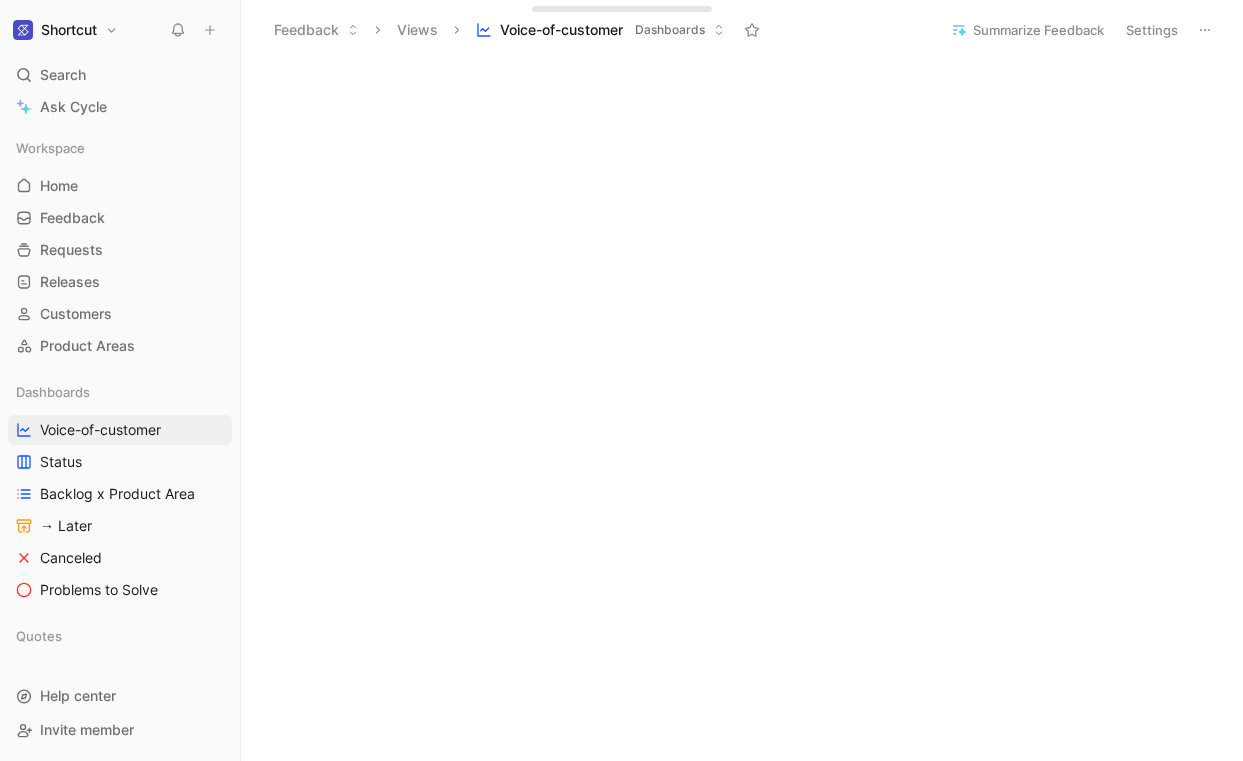 scroll, scrollTop: 0, scrollLeft: 0, axis: both 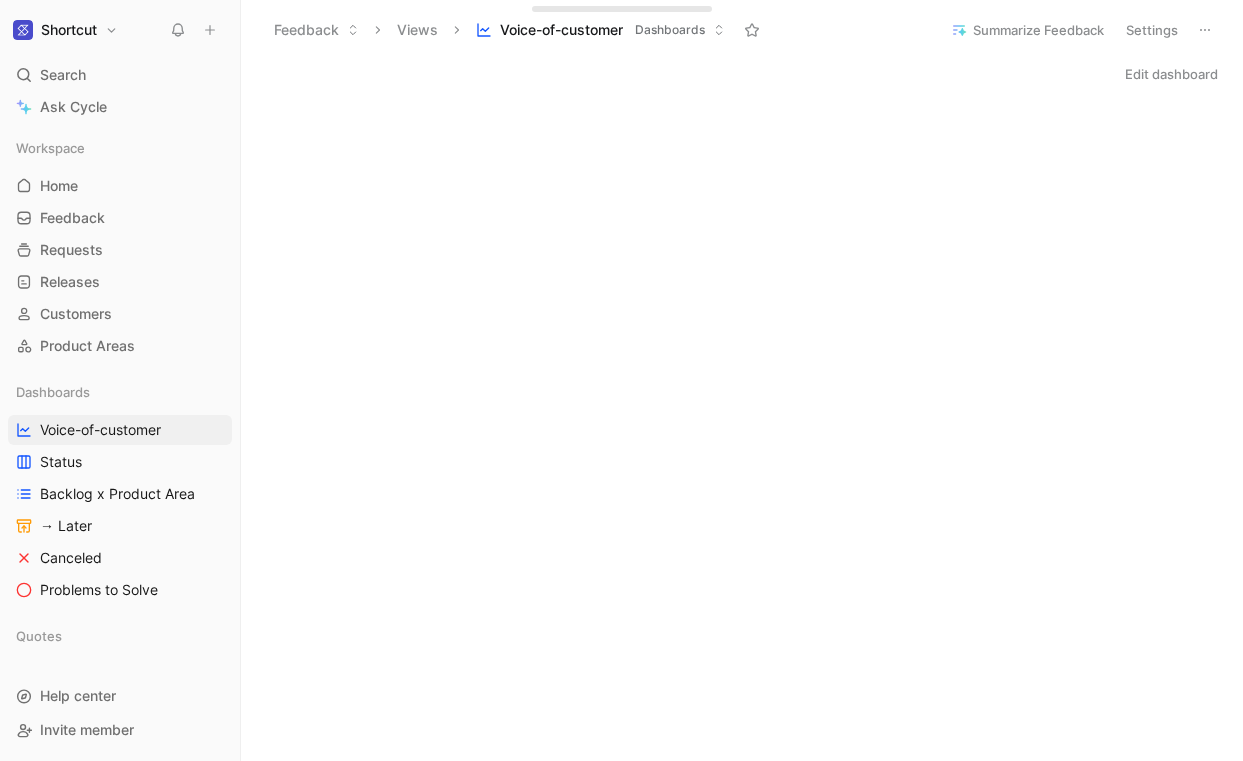 click on "Edit dashboard" at bounding box center [742, 74] 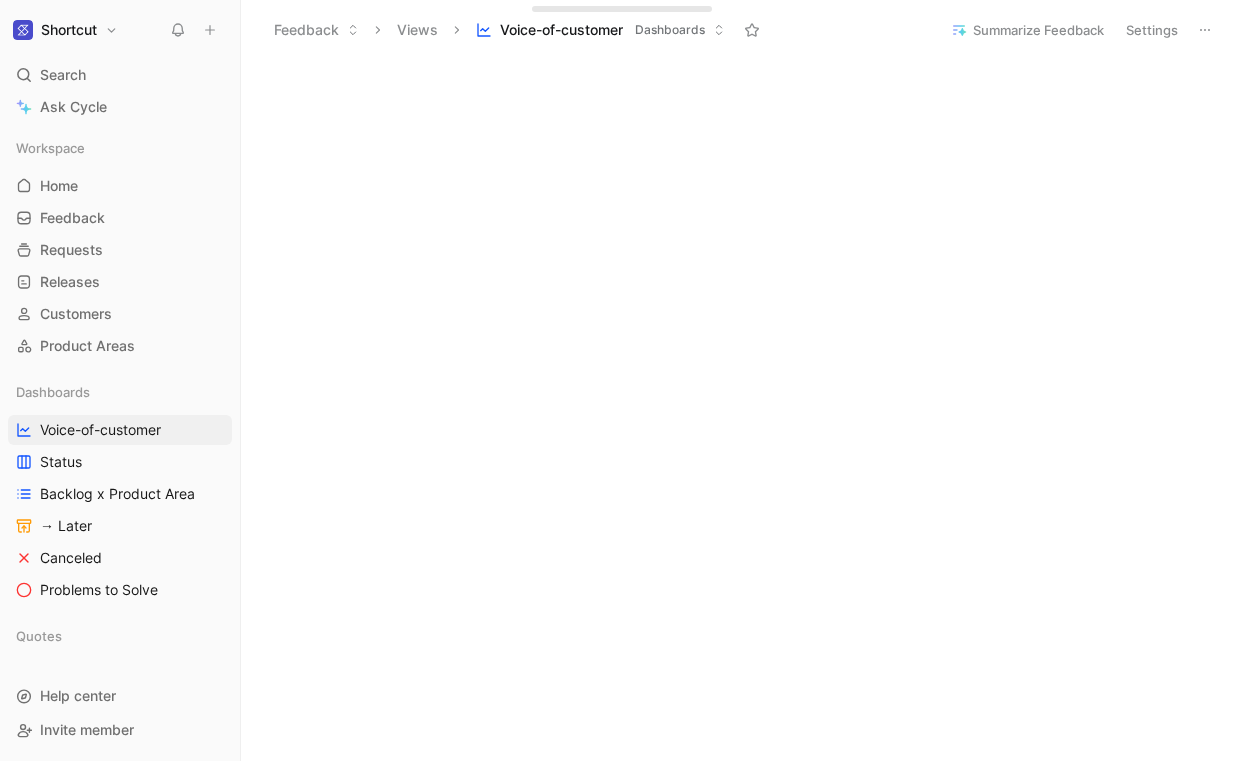 scroll, scrollTop: 901, scrollLeft: 0, axis: vertical 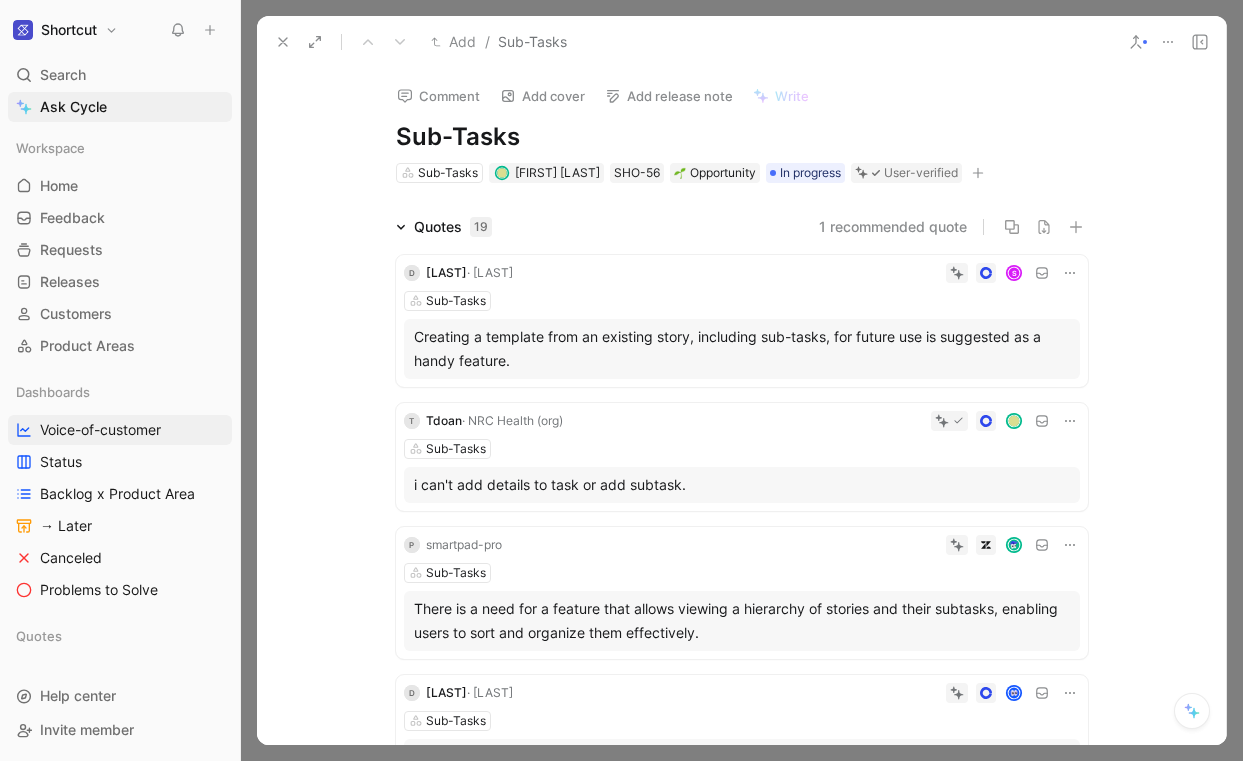 click at bounding box center (283, 42) 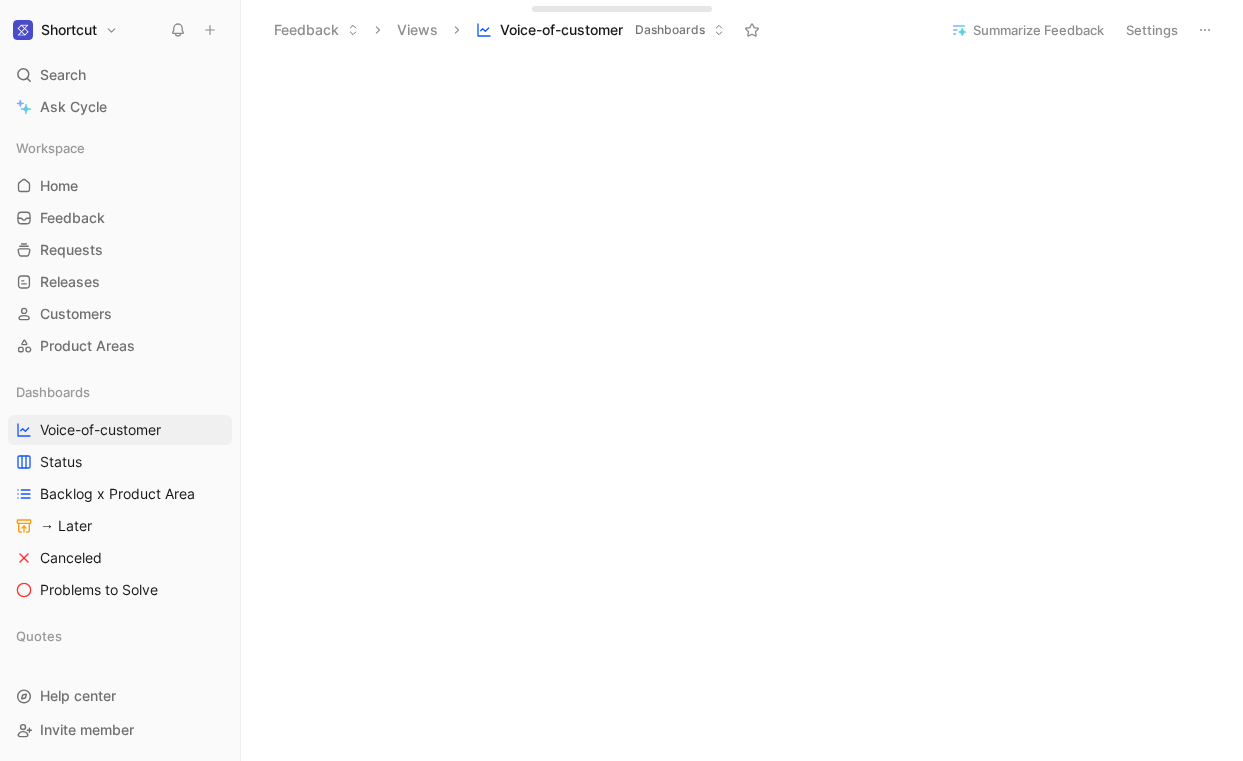scroll, scrollTop: 0, scrollLeft: 0, axis: both 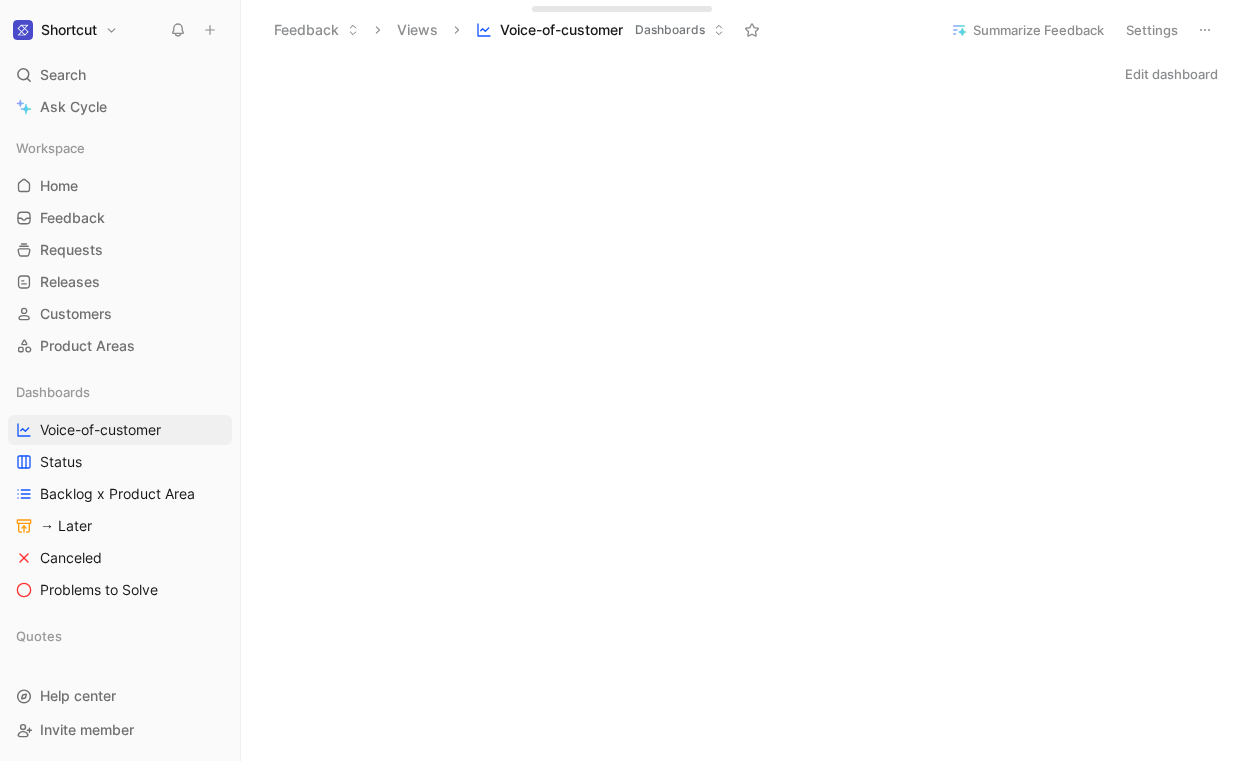 click on "Summarize Feedback" at bounding box center [1027, 30] 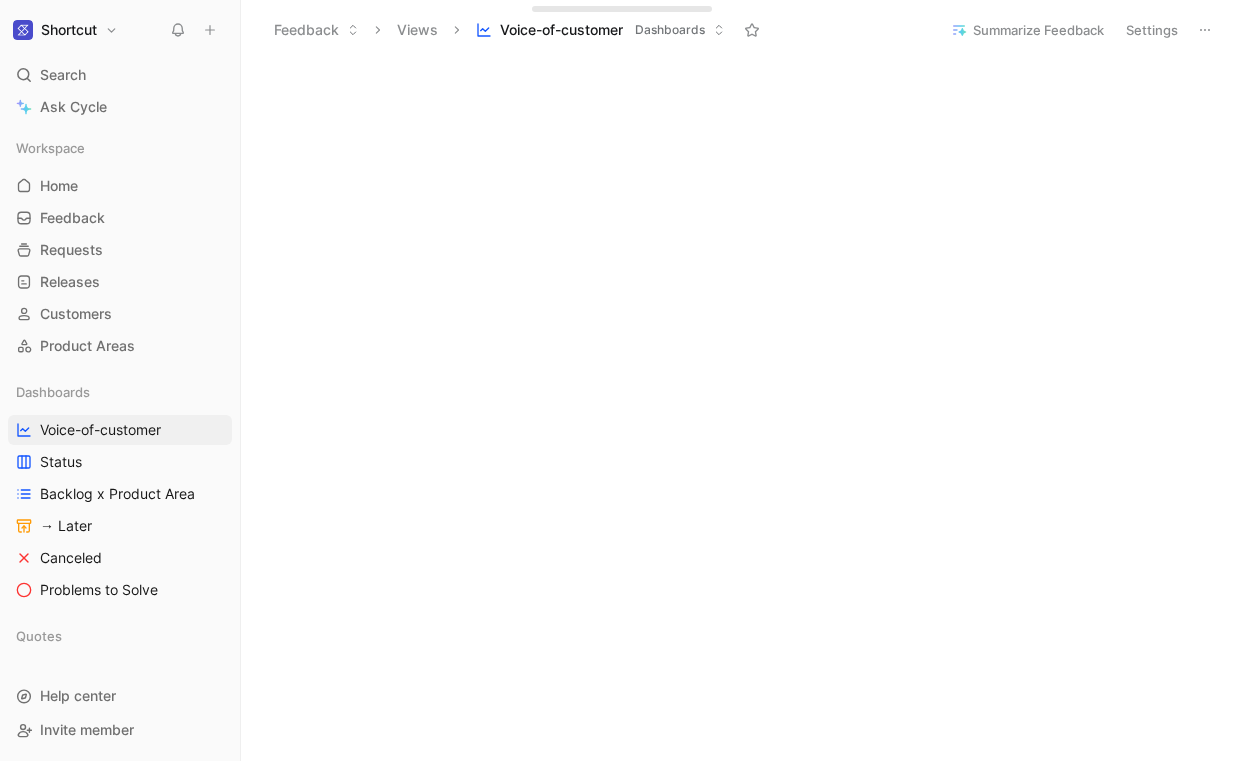 scroll, scrollTop: 0, scrollLeft: 0, axis: both 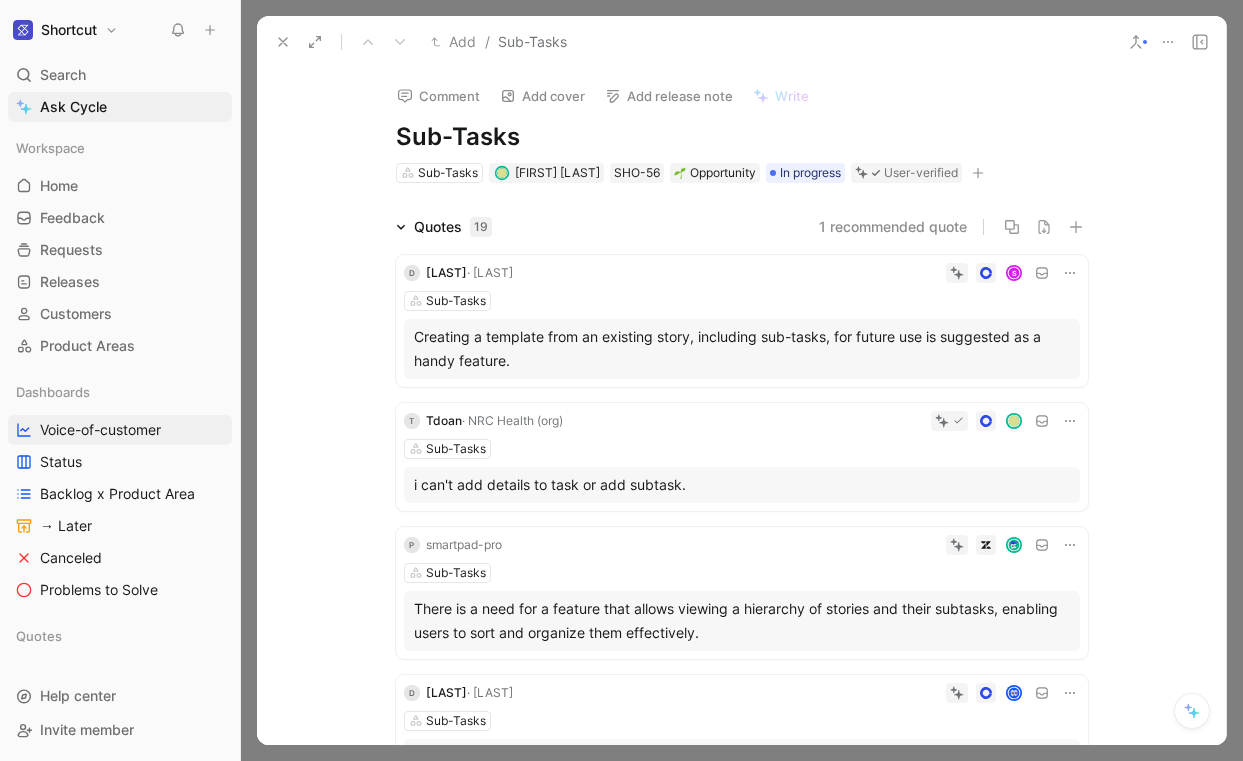 click 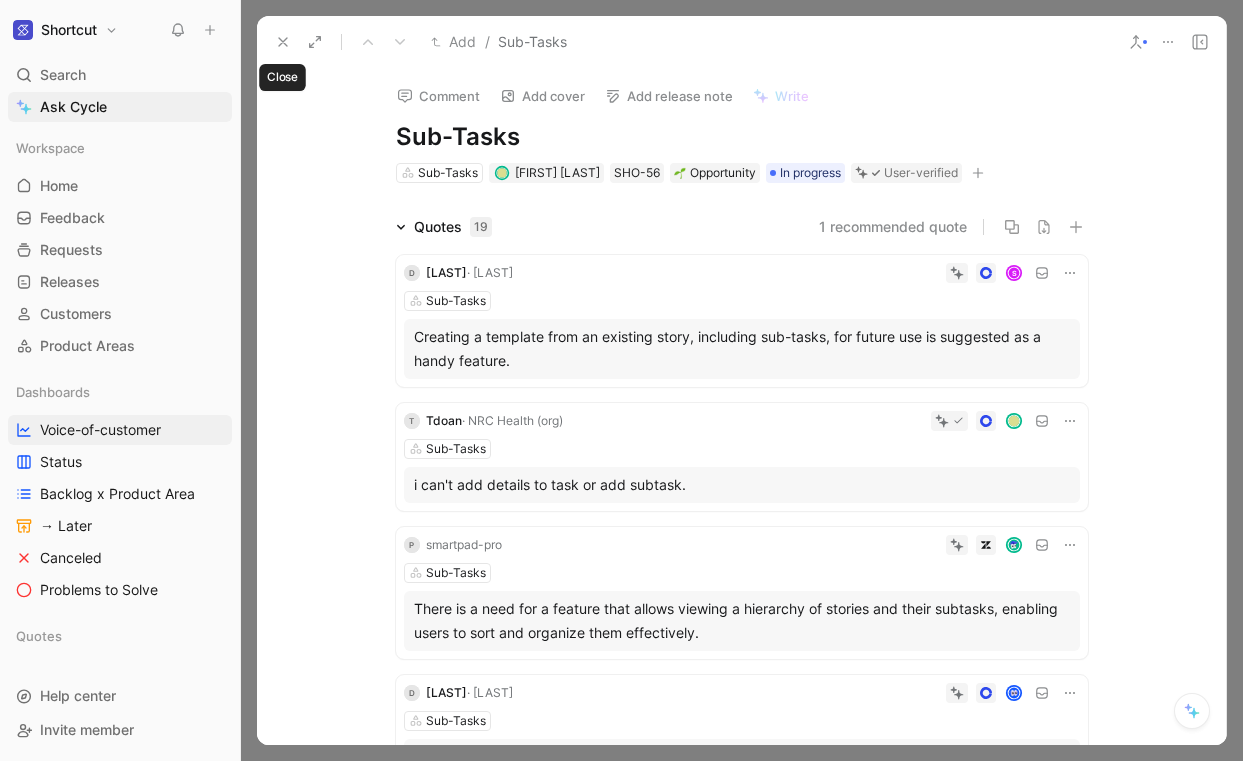 click 